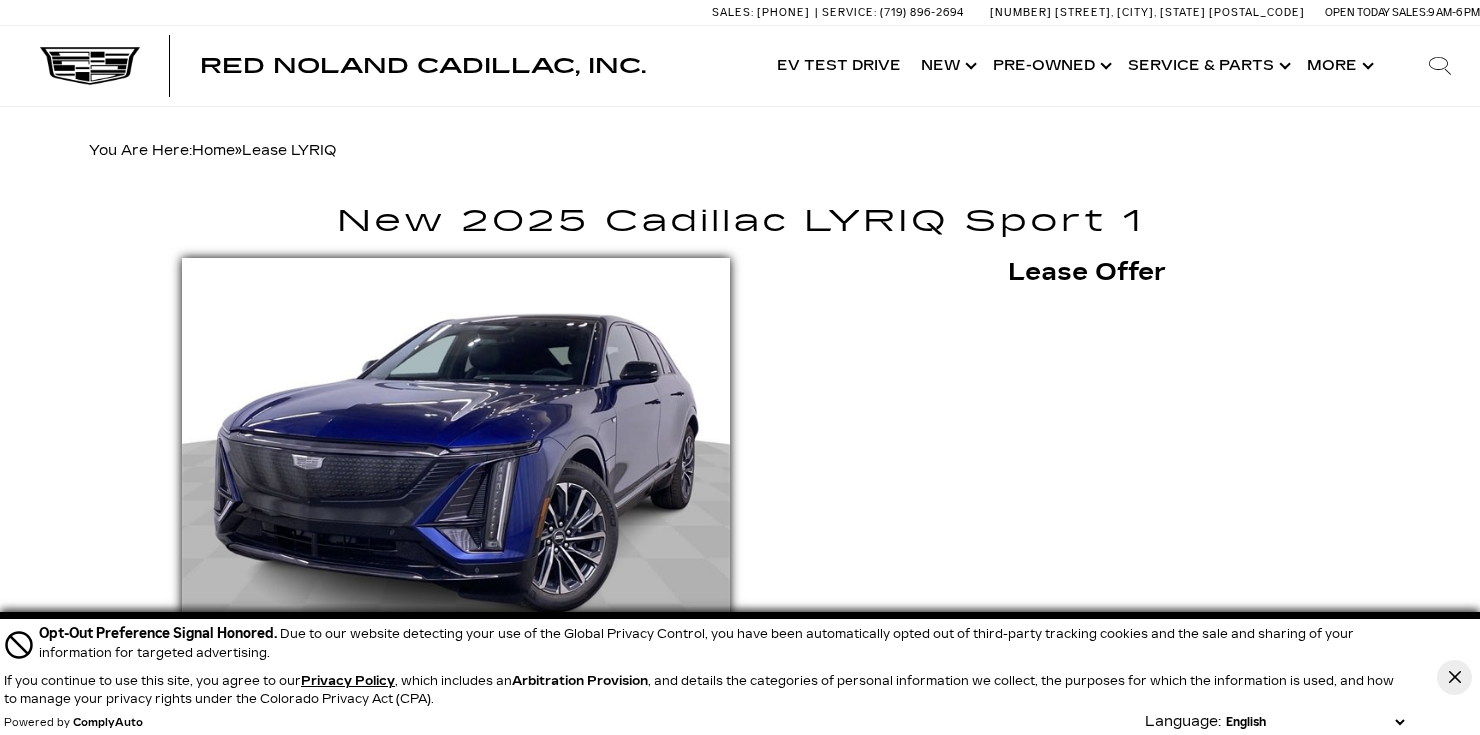 scroll, scrollTop: 43, scrollLeft: 0, axis: vertical 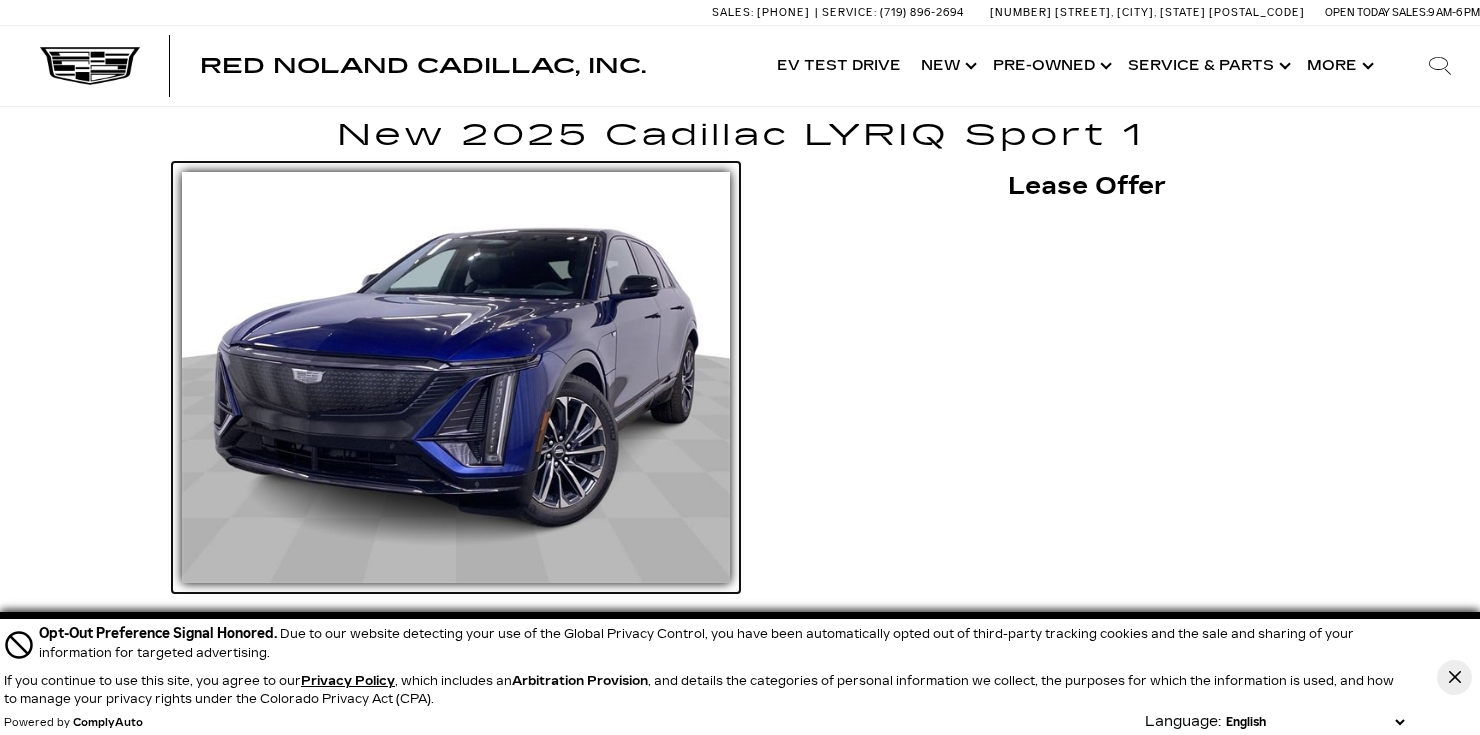 click at bounding box center (456, 377) 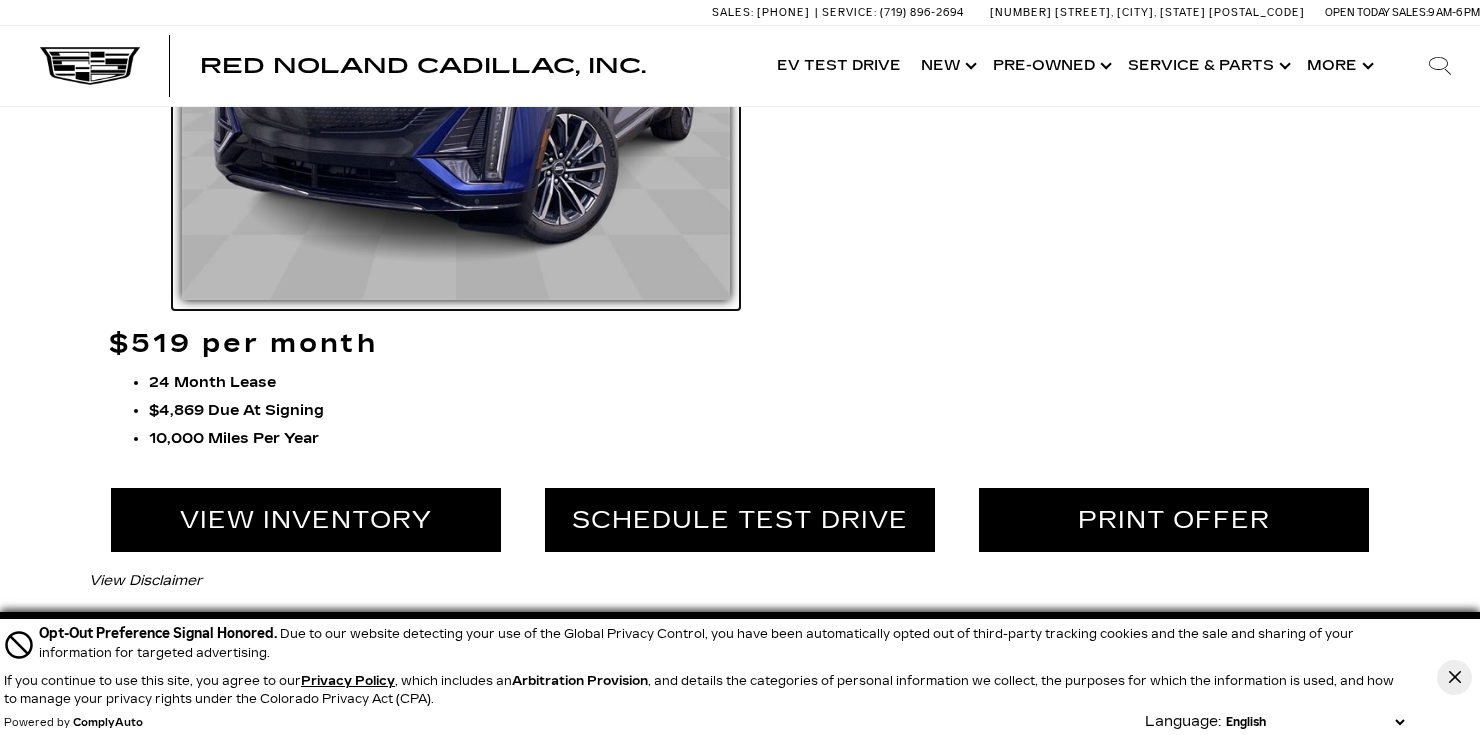 scroll, scrollTop: 298, scrollLeft: 0, axis: vertical 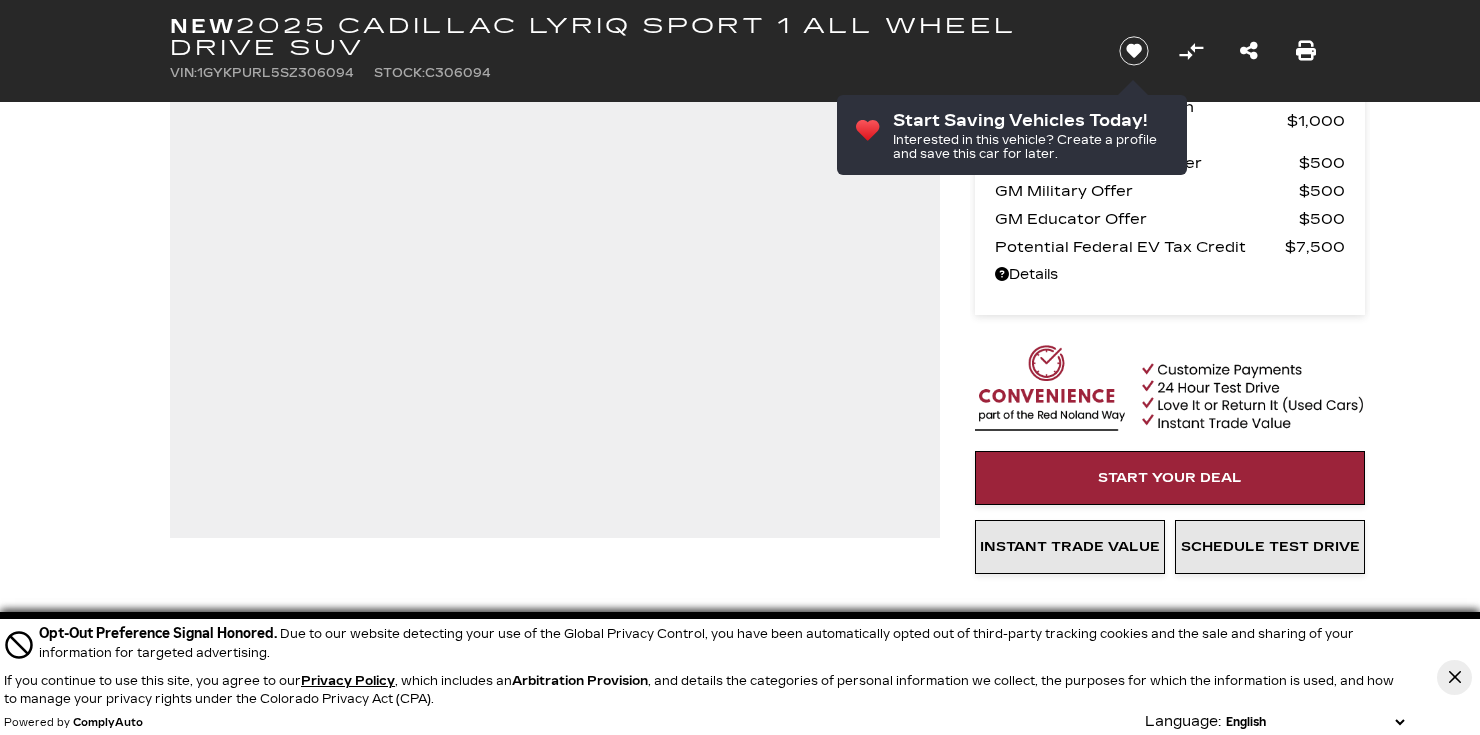 click 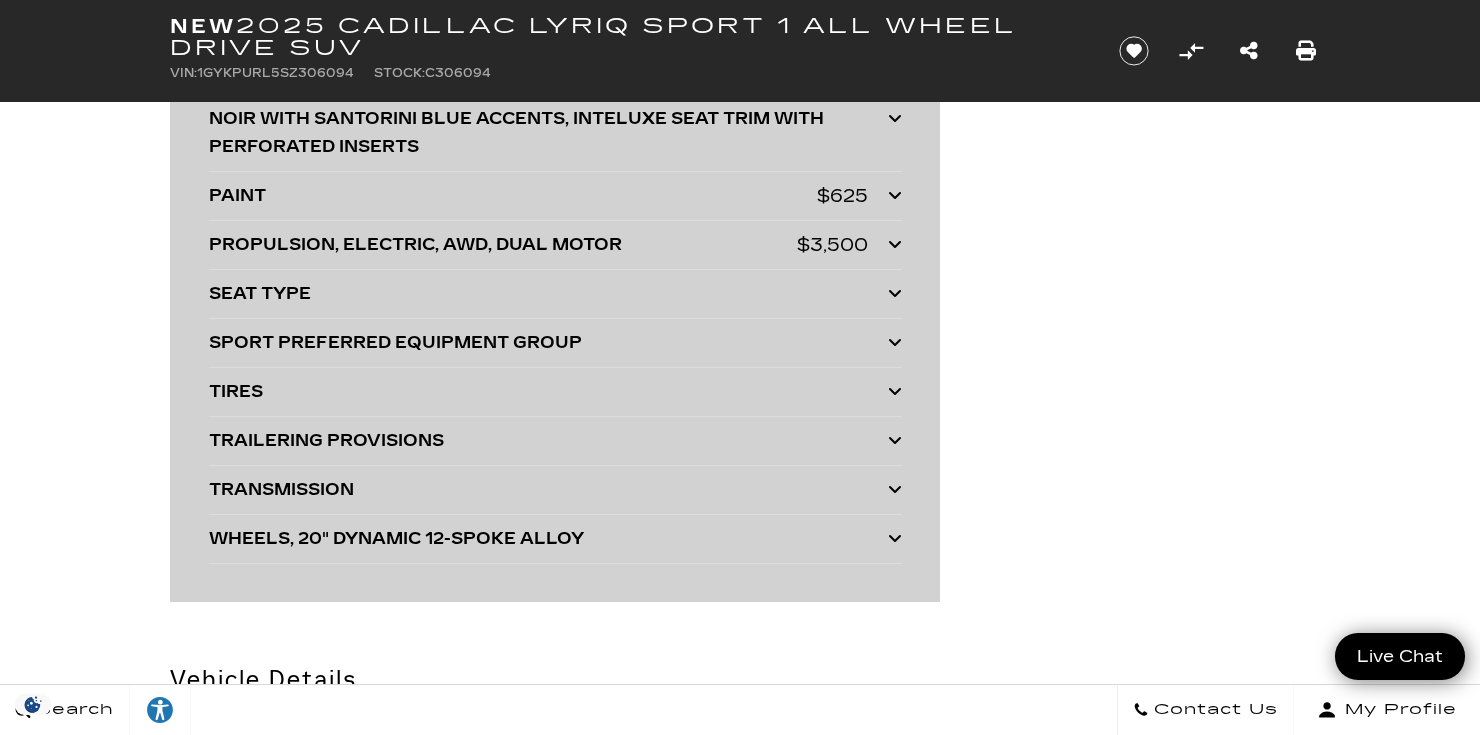 scroll, scrollTop: 5580, scrollLeft: 0, axis: vertical 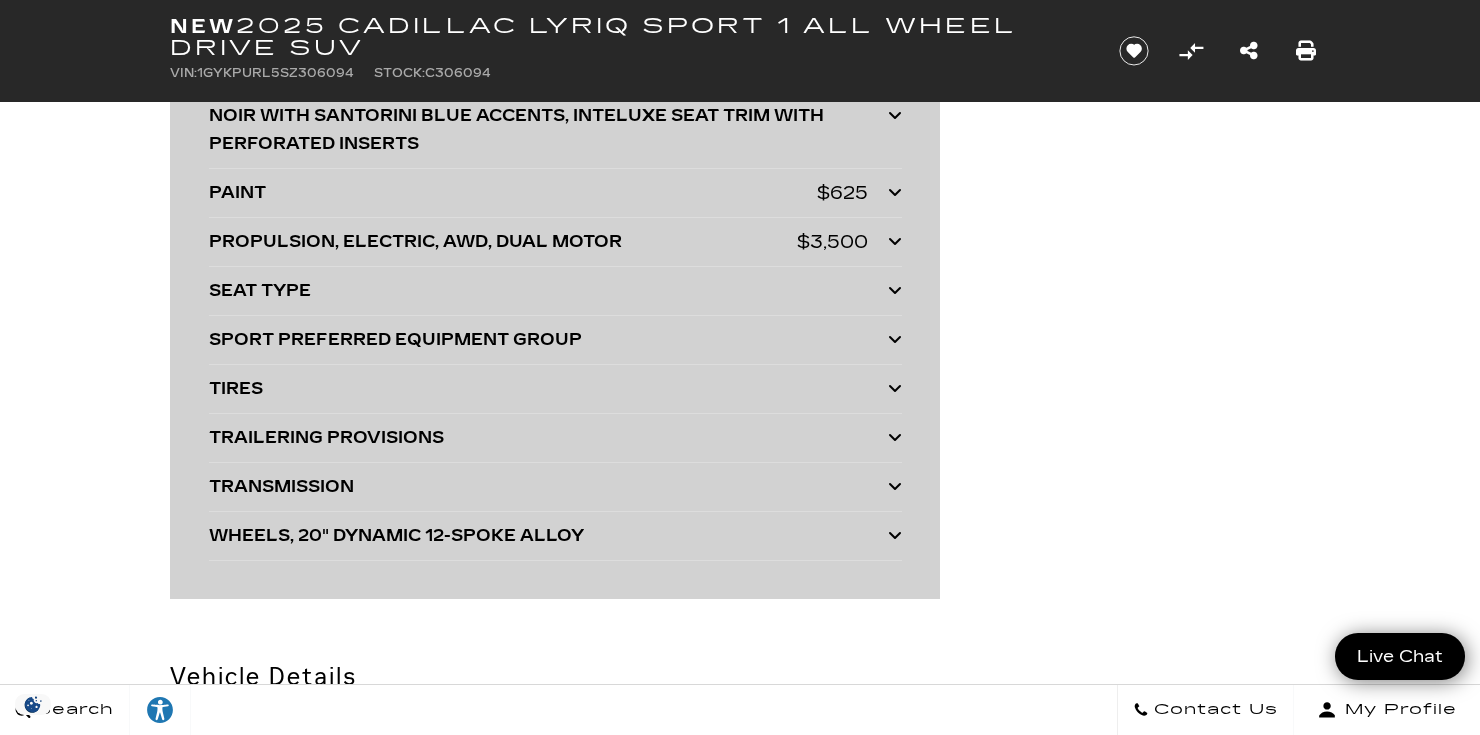 click on "SPORT PREFERRED EQUIPMENT GROUP" at bounding box center [548, 340] 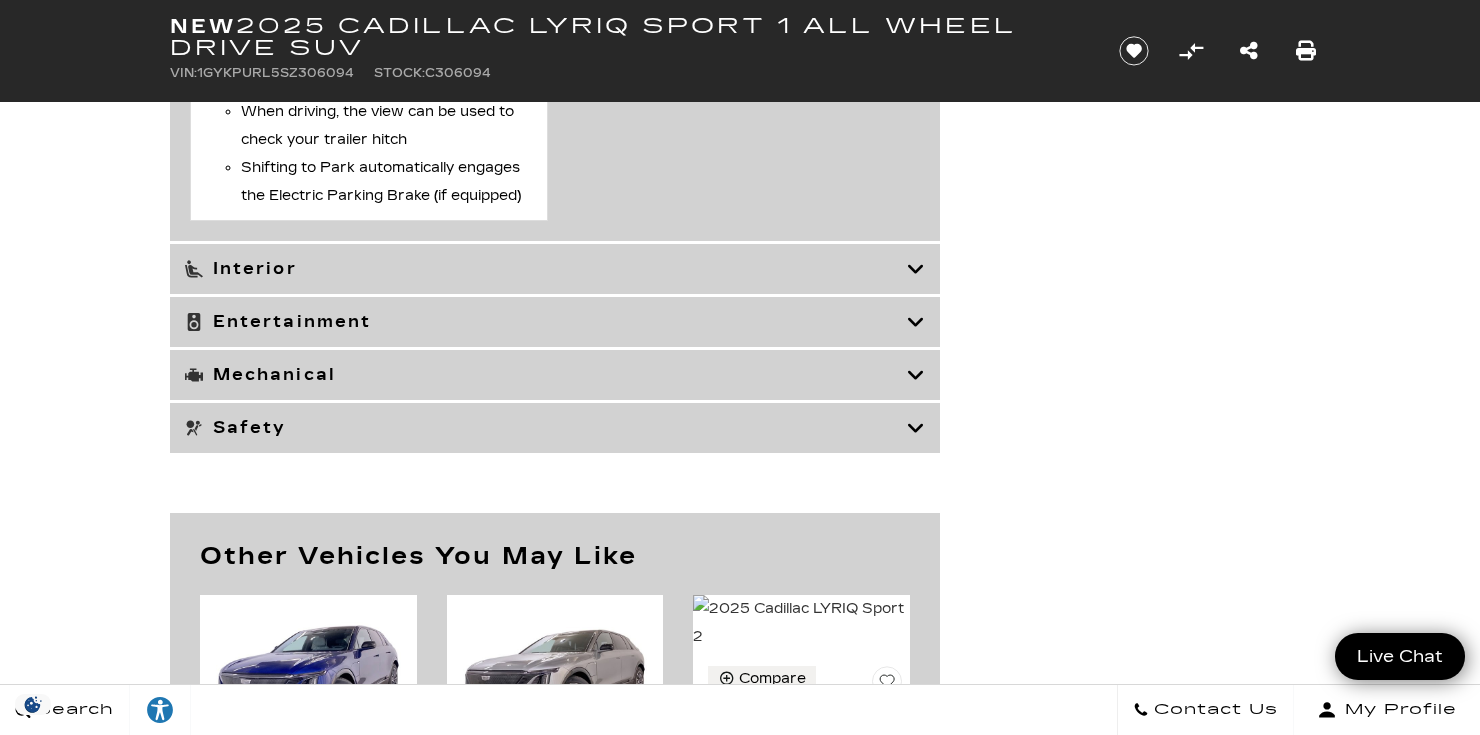 scroll, scrollTop: 9126, scrollLeft: 0, axis: vertical 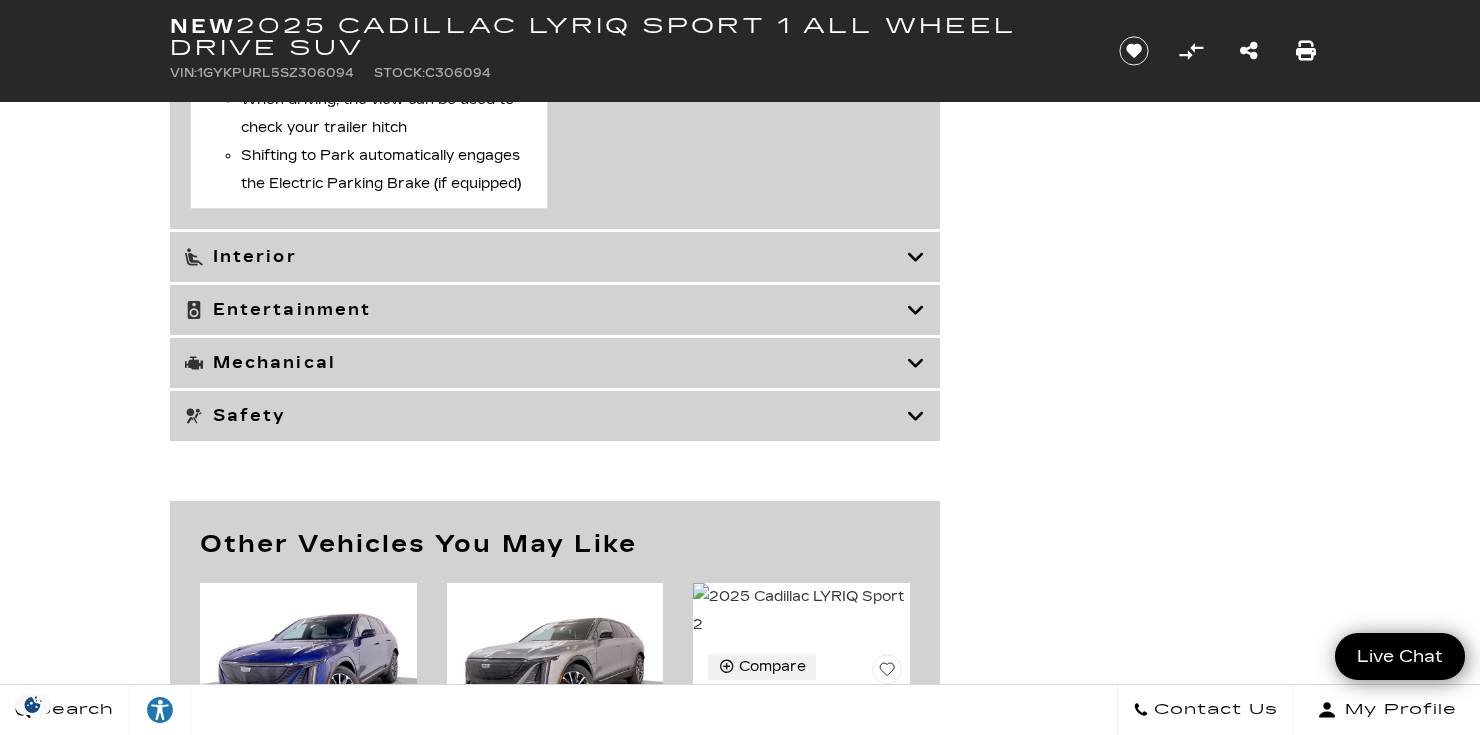 click on "Mechanical" at bounding box center (546, 363) 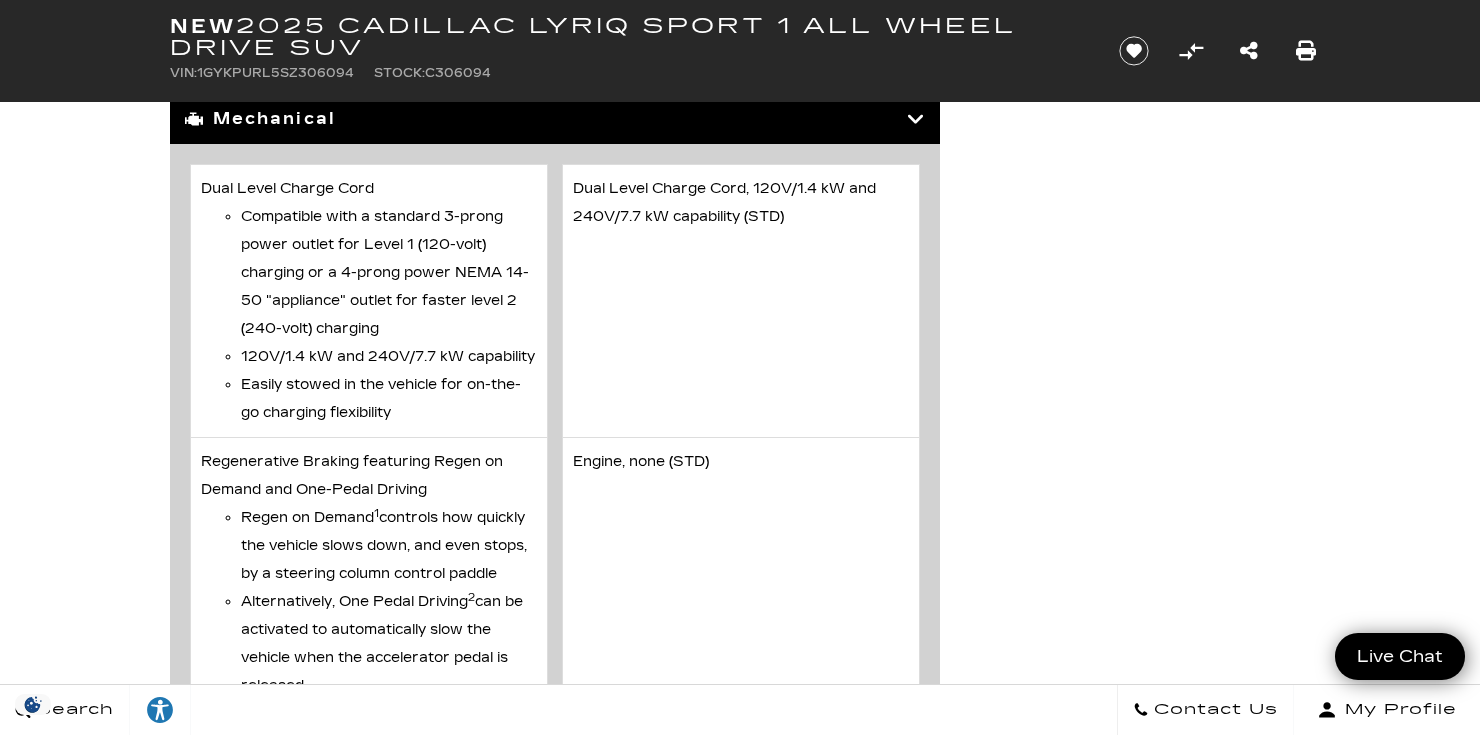 scroll, scrollTop: 6398, scrollLeft: 0, axis: vertical 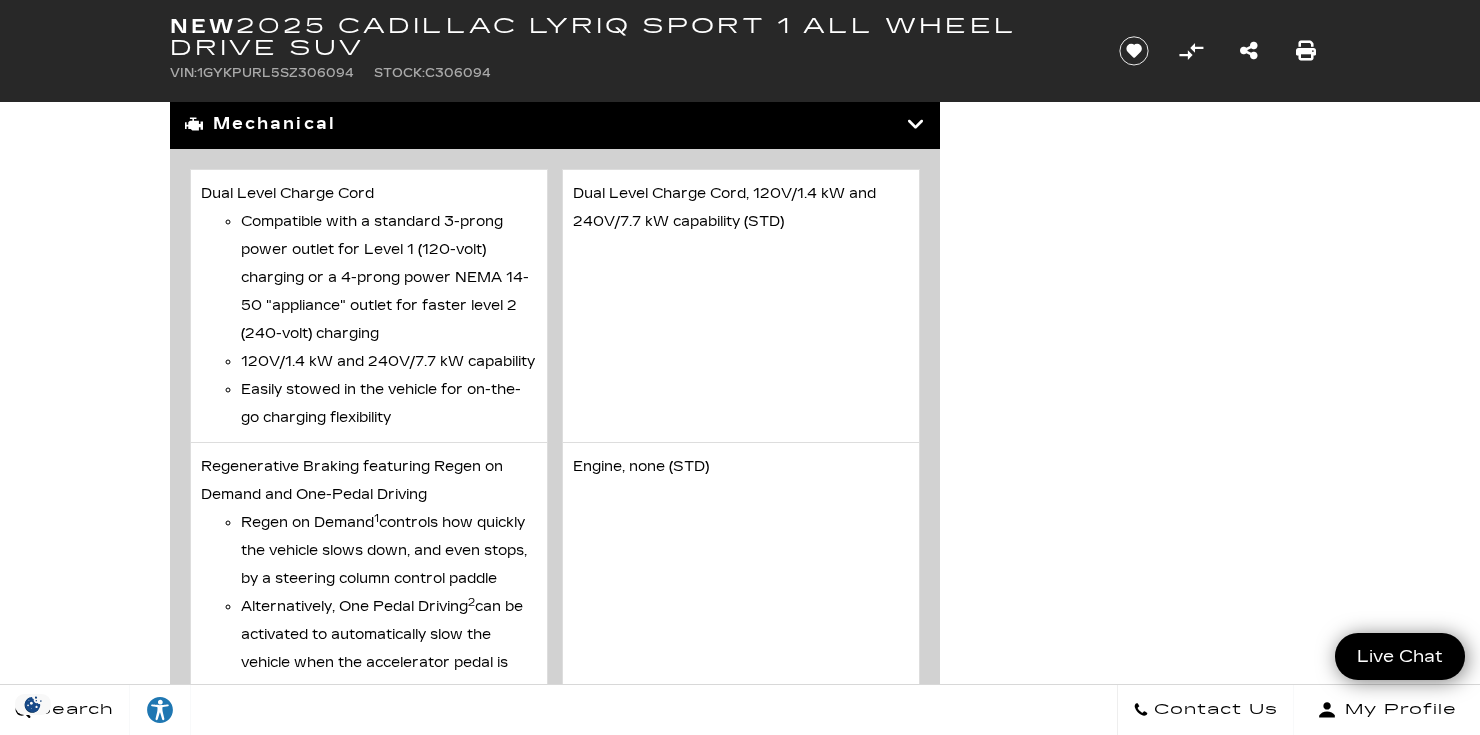 click on "Compatible with a standard 3-prong power outlet for Level 1 (120-volt) charging or a 4-prong power NEMA 14-50 "appliance" outlet for faster level 2 (240-volt) charging" at bounding box center [389, 278] 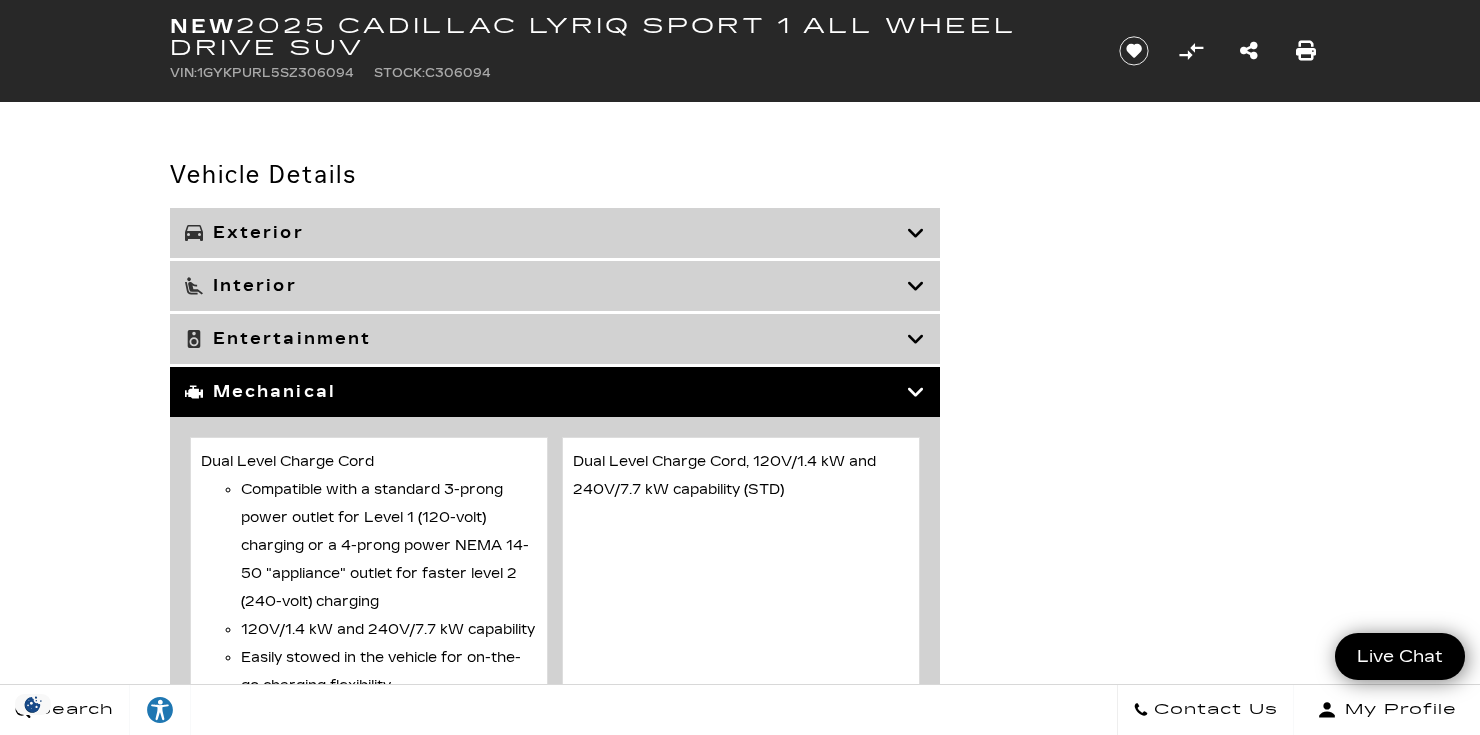 scroll, scrollTop: 6128, scrollLeft: 0, axis: vertical 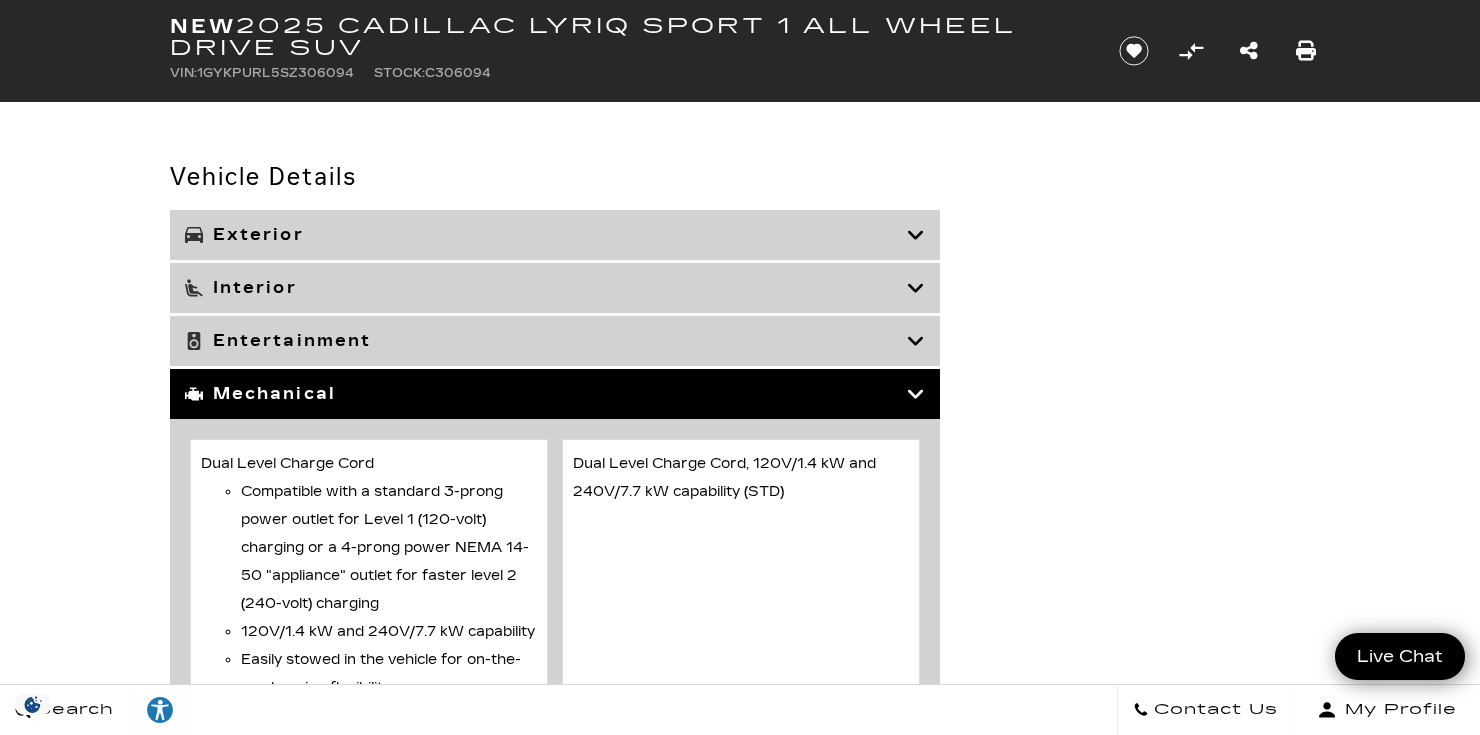 click on "Entertainment" at bounding box center (555, 341) 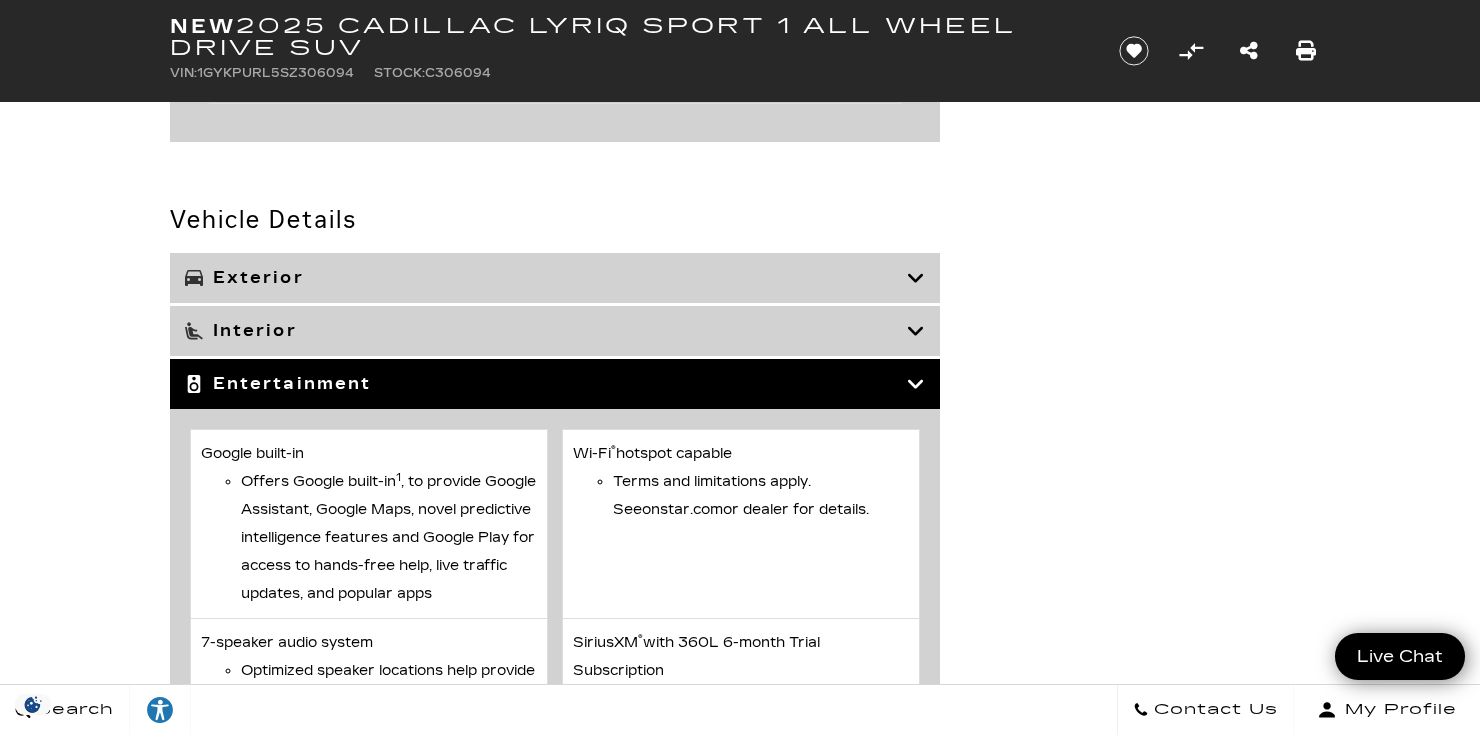 scroll, scrollTop: 6076, scrollLeft: 0, axis: vertical 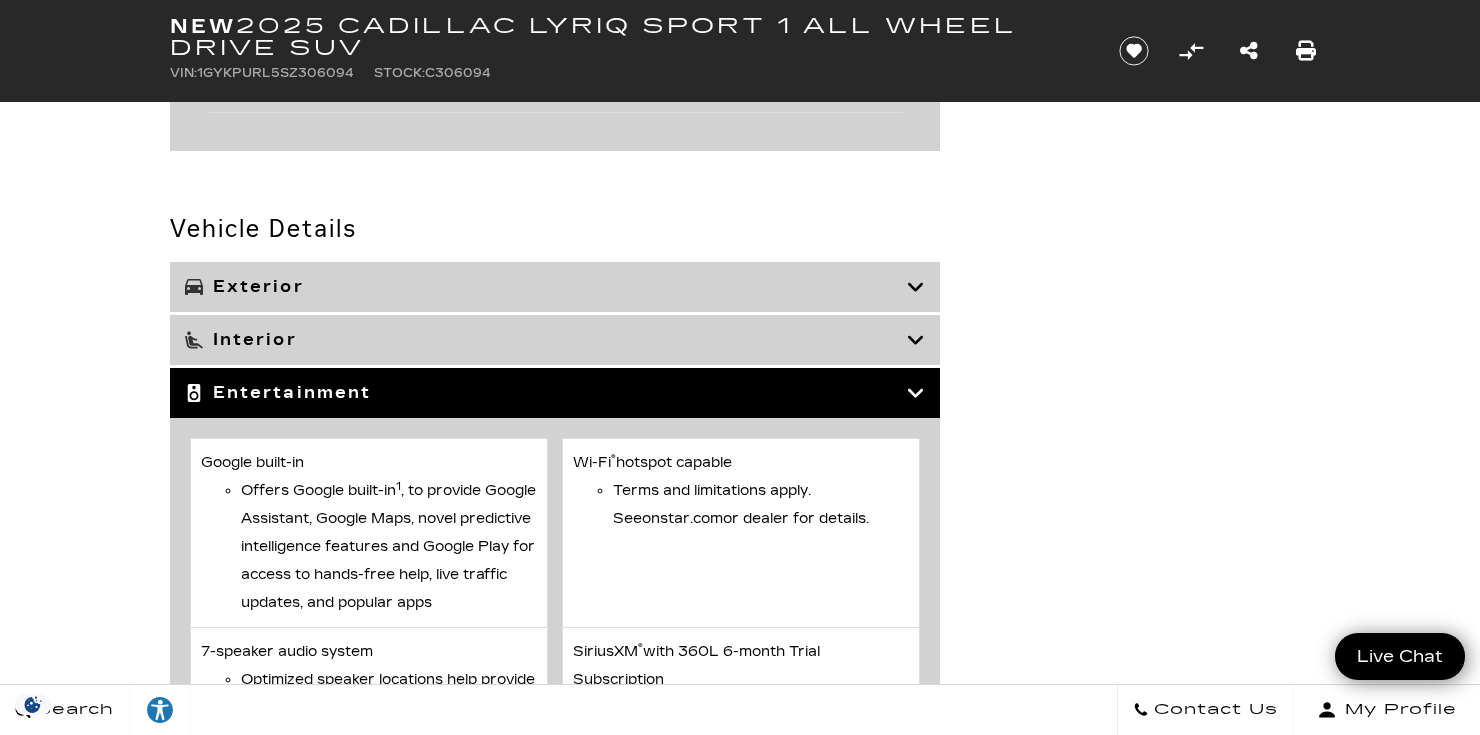 click on "Interior" at bounding box center [555, 340] 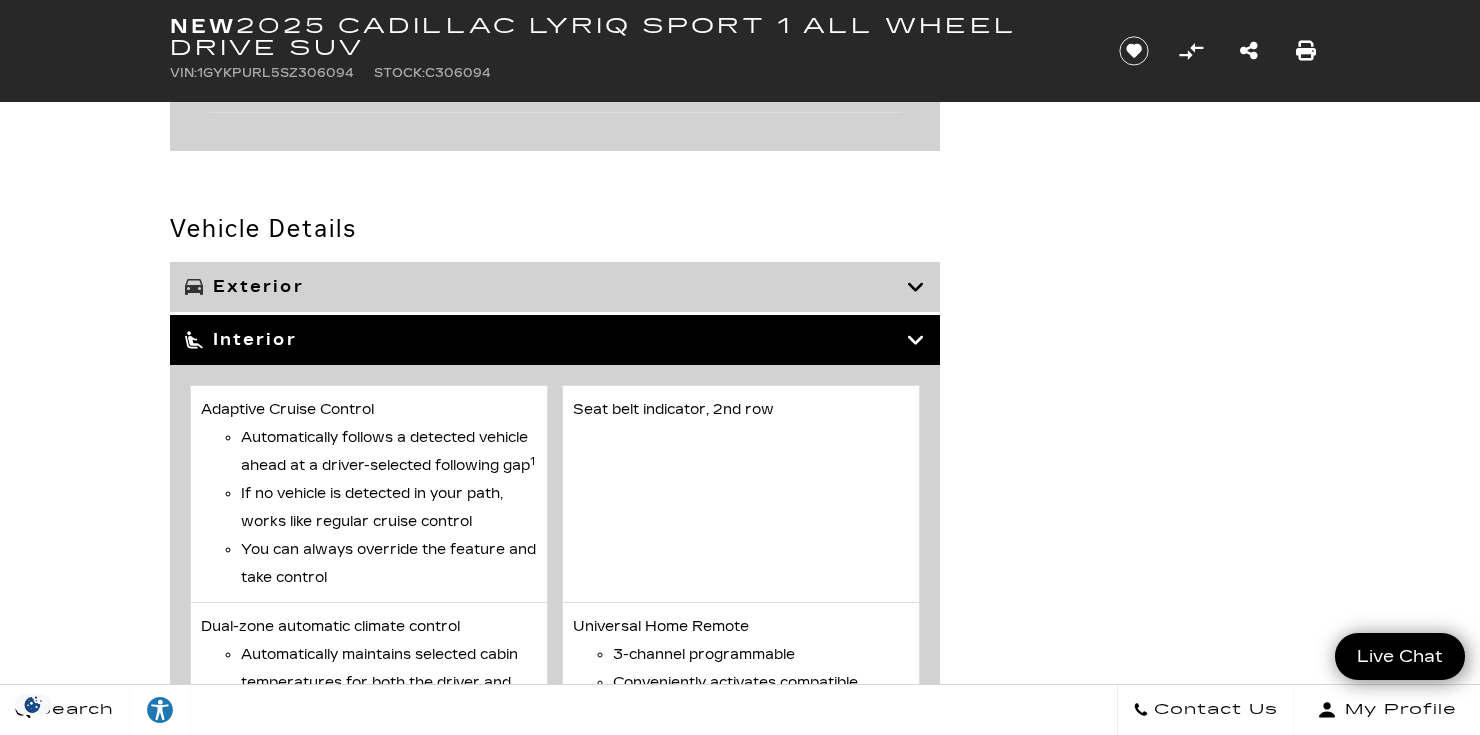 click on "Exterior" at bounding box center (555, 287) 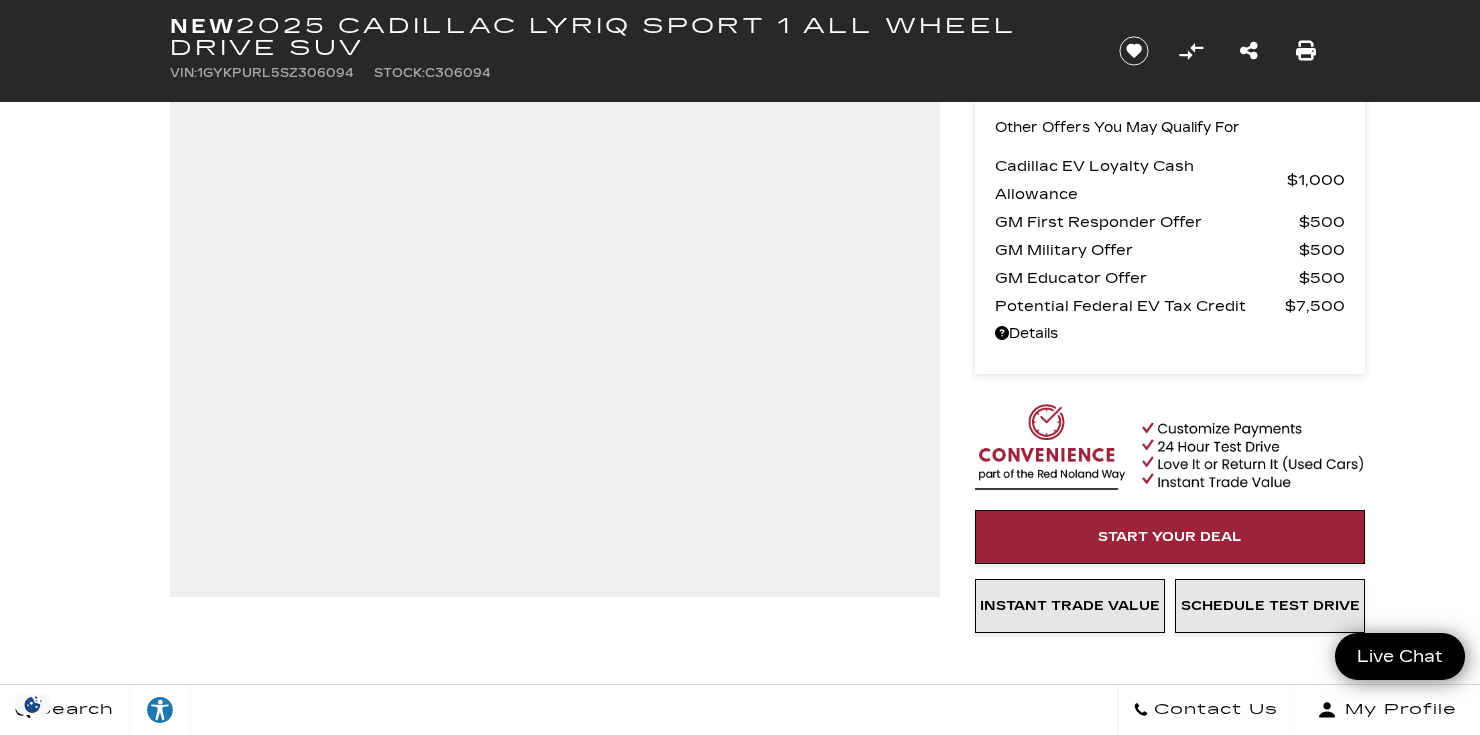 scroll, scrollTop: 0, scrollLeft: 0, axis: both 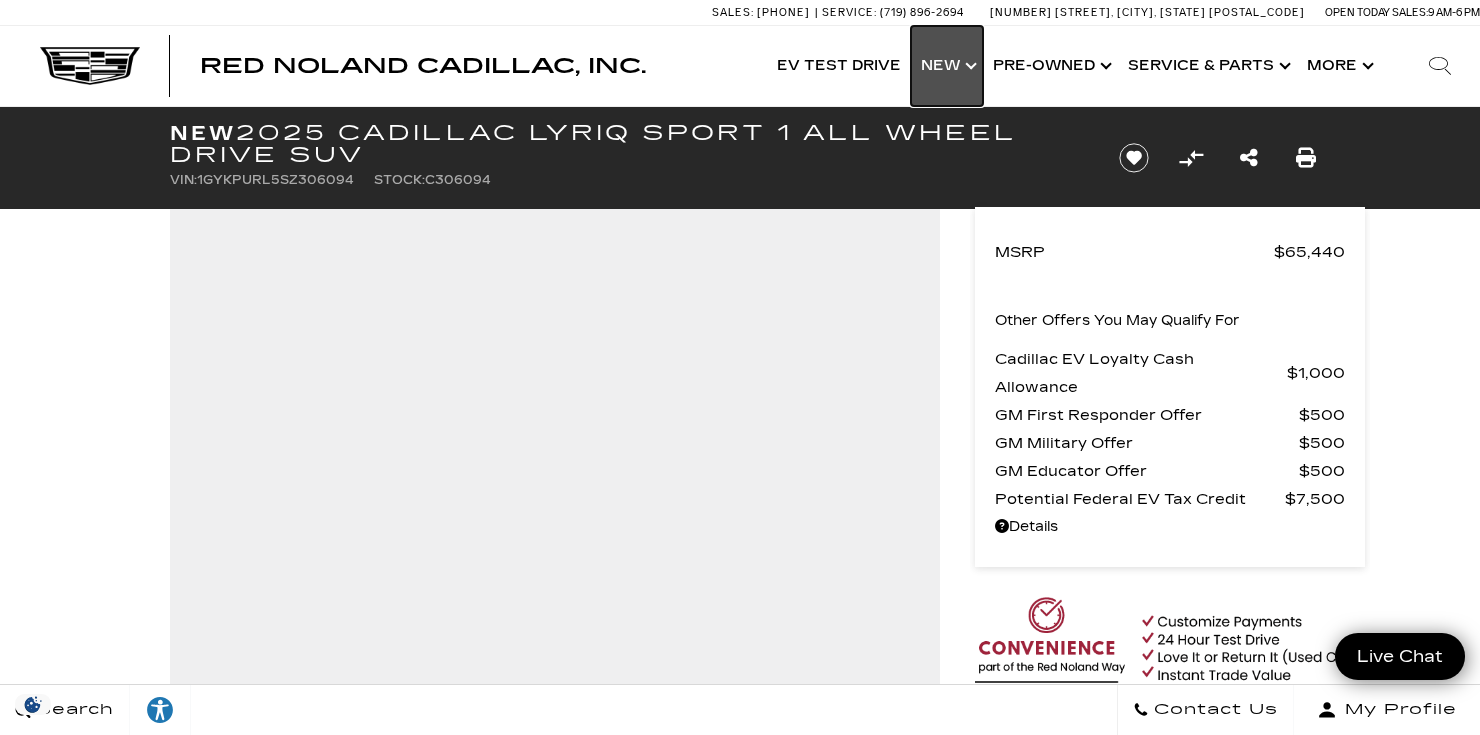 click on "Show  New" at bounding box center (947, 66) 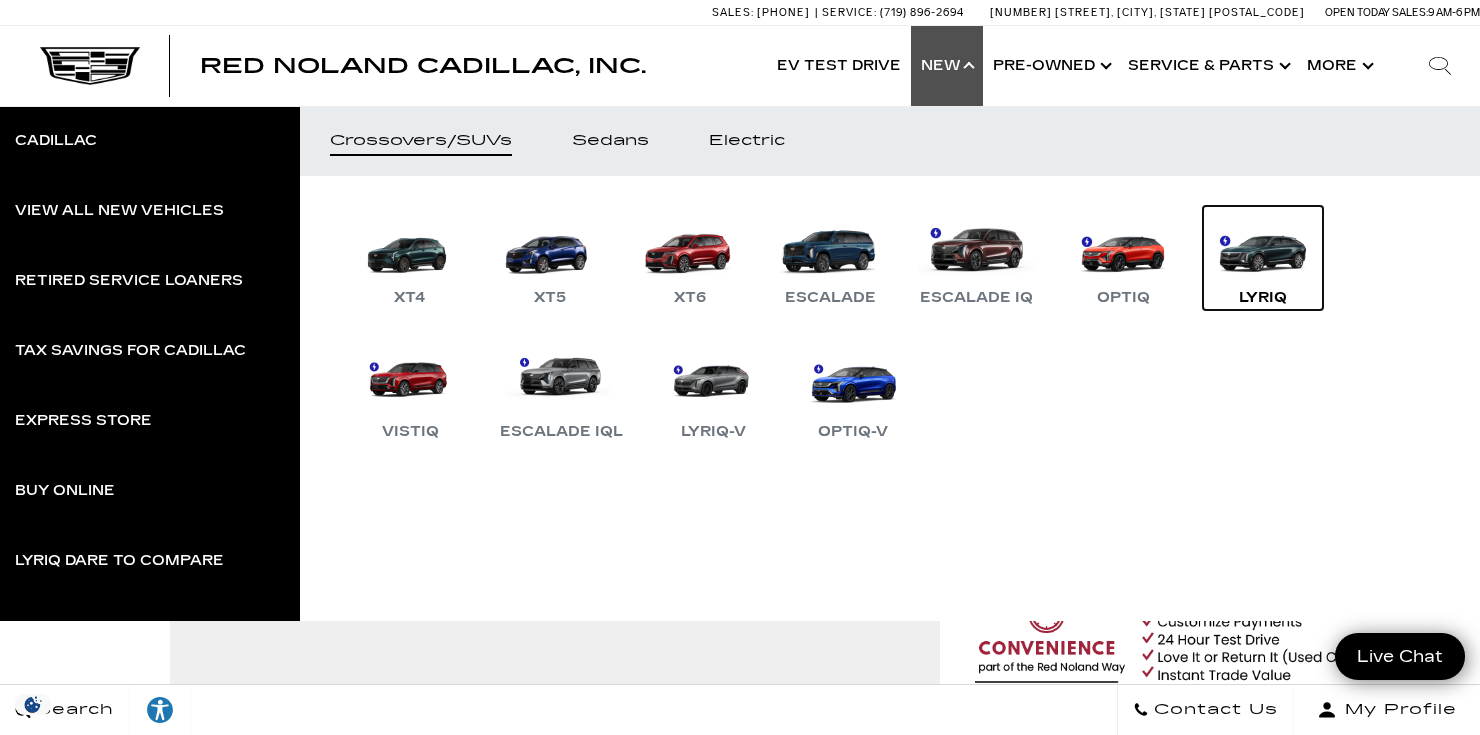 click on "LYRIQ" at bounding box center [1263, 258] 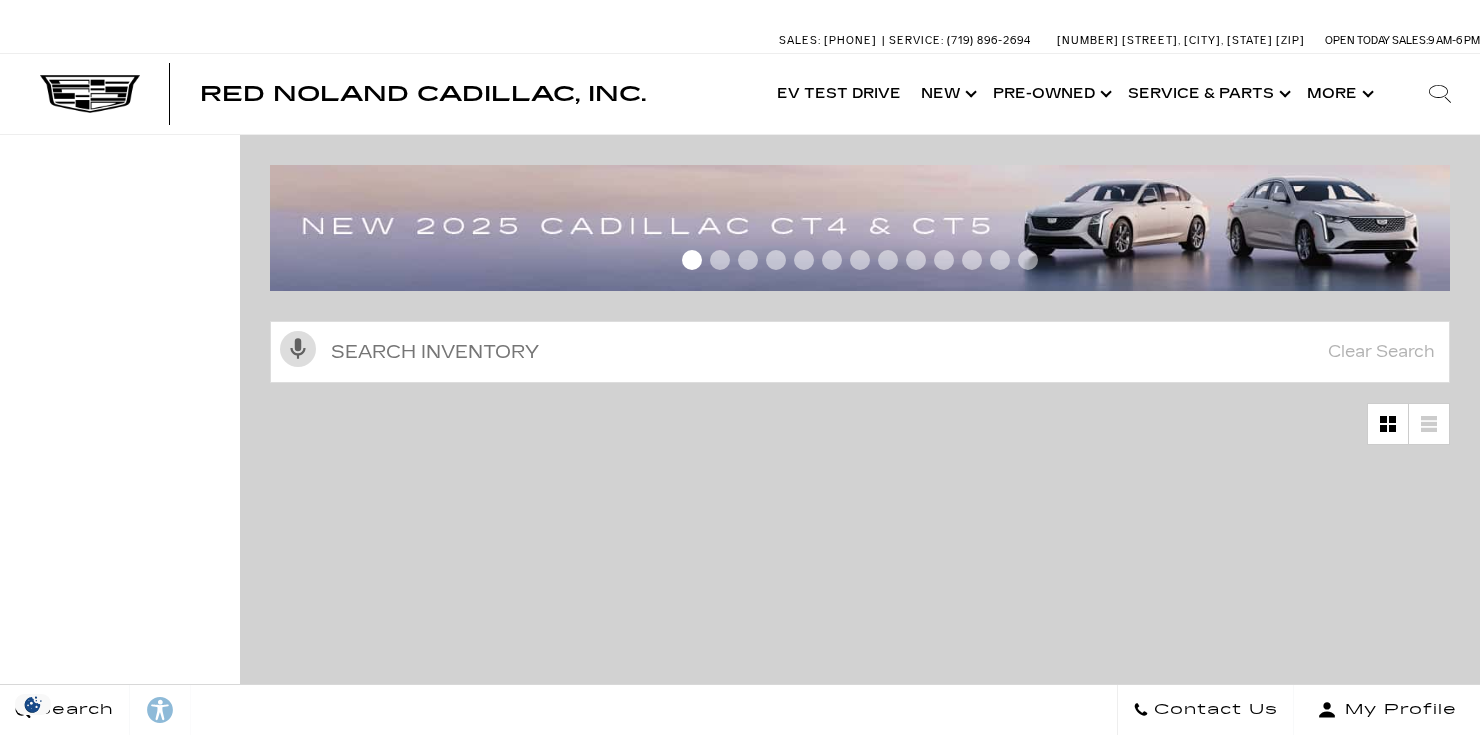 scroll, scrollTop: 0, scrollLeft: 0, axis: both 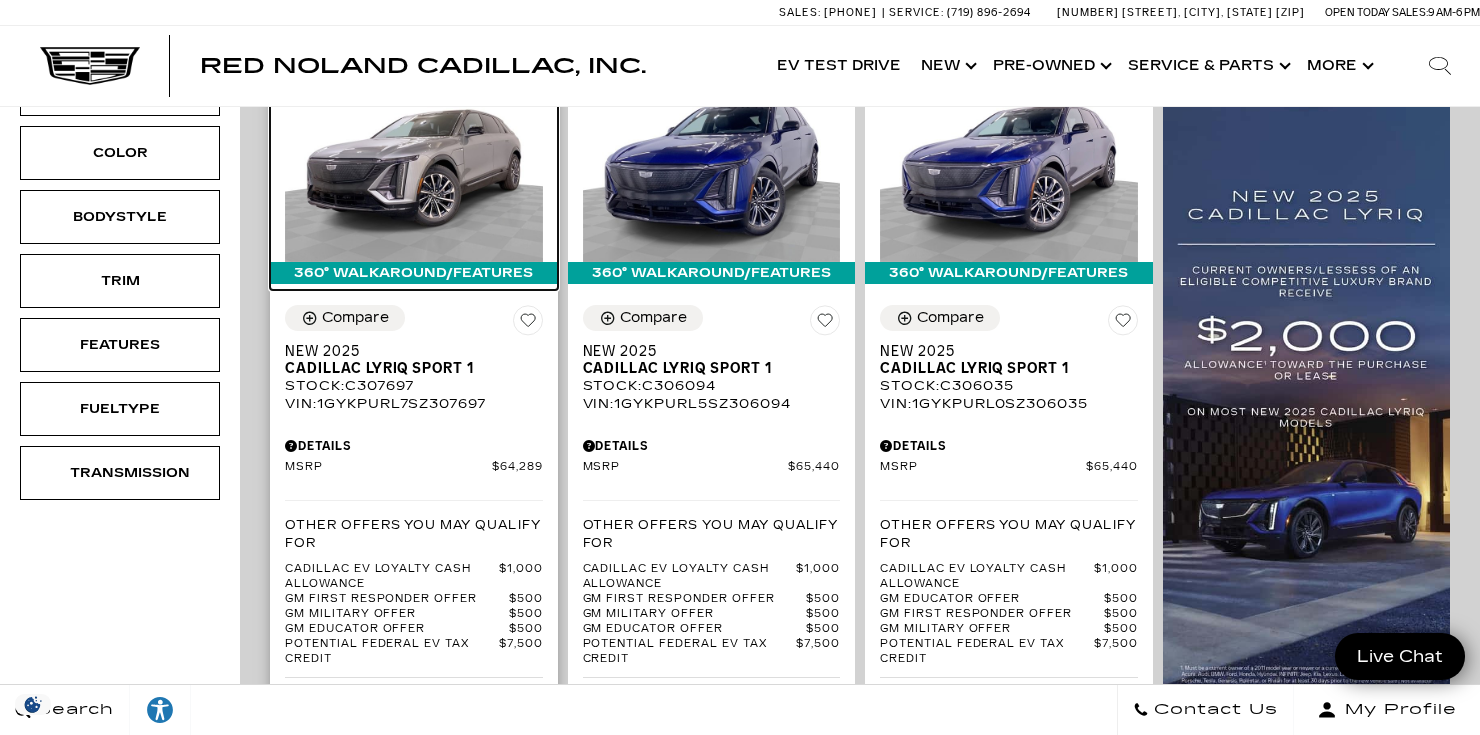 click at bounding box center (414, 164) 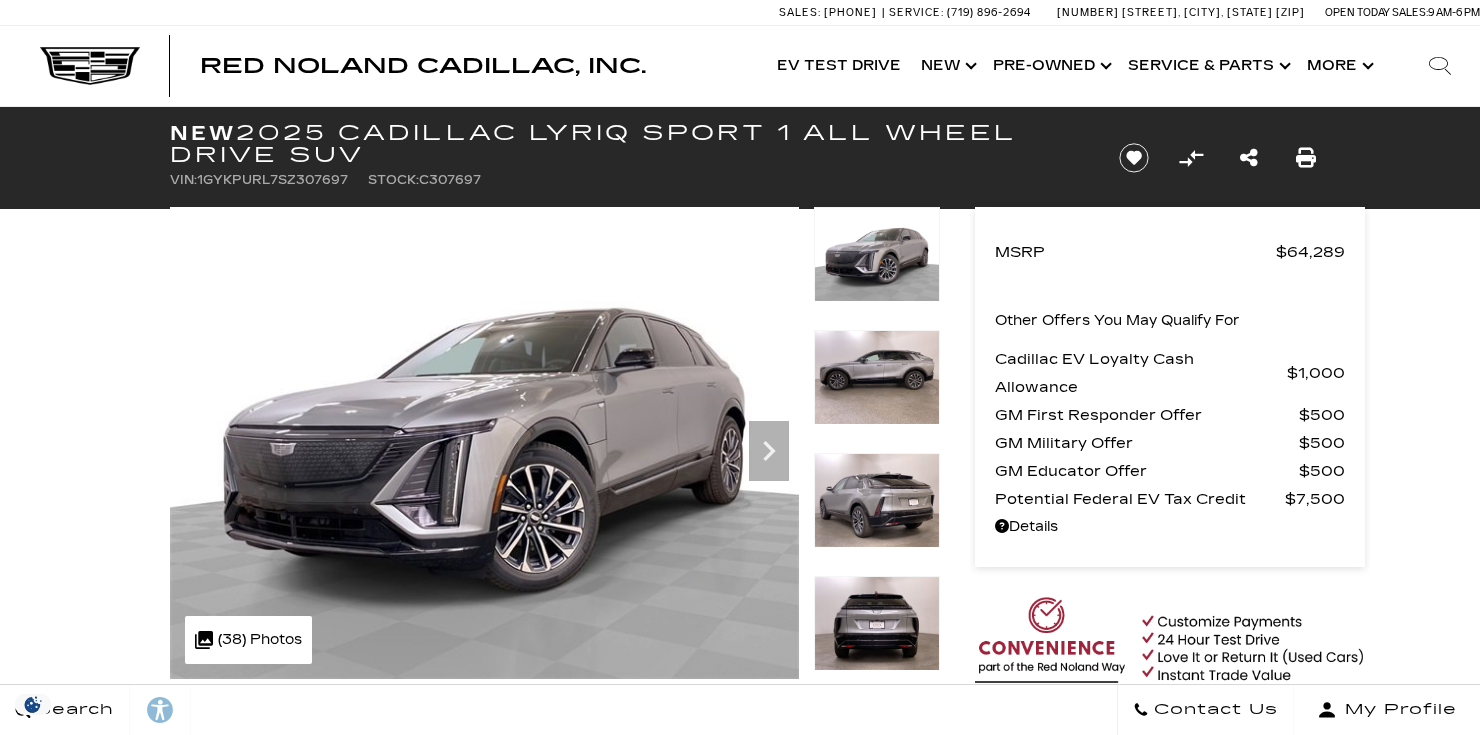 scroll, scrollTop: 0, scrollLeft: 0, axis: both 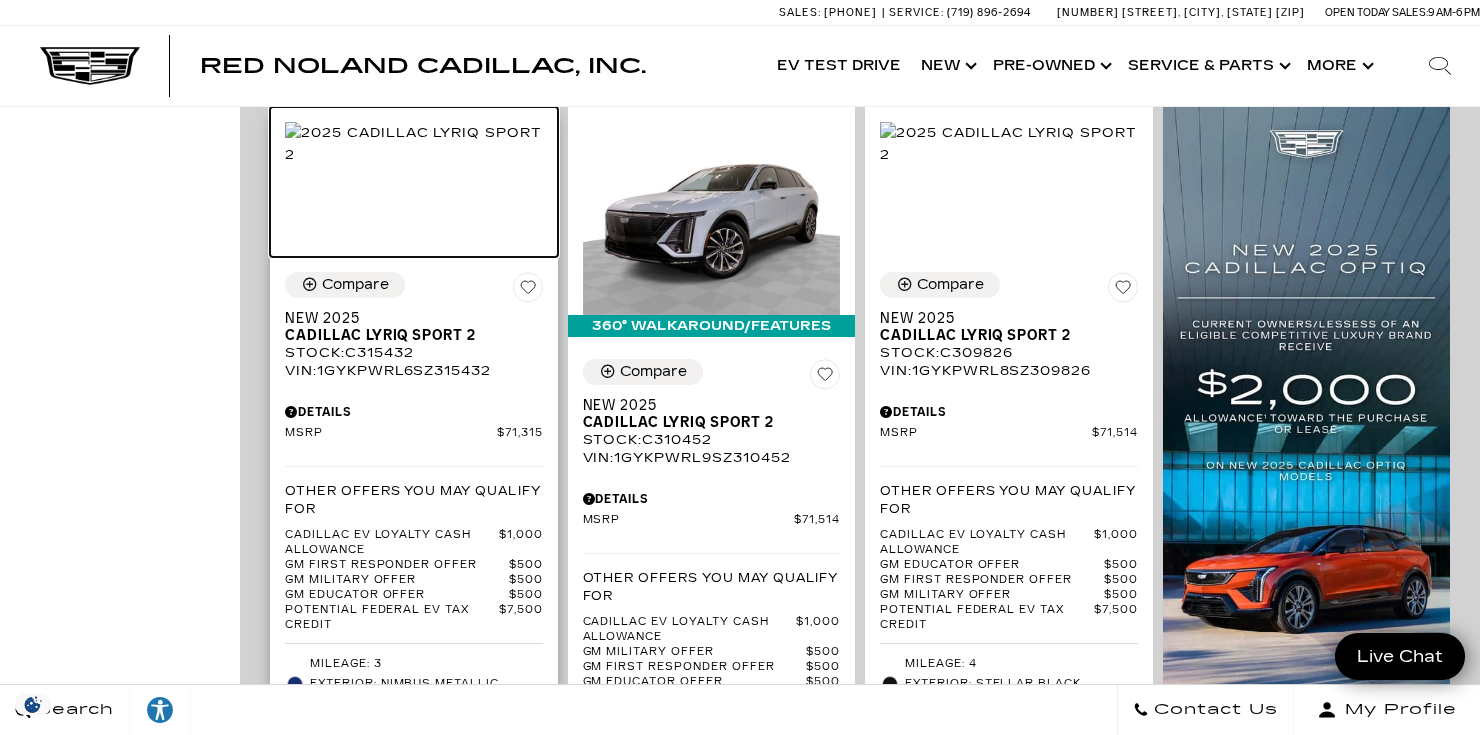 click at bounding box center (414, 144) 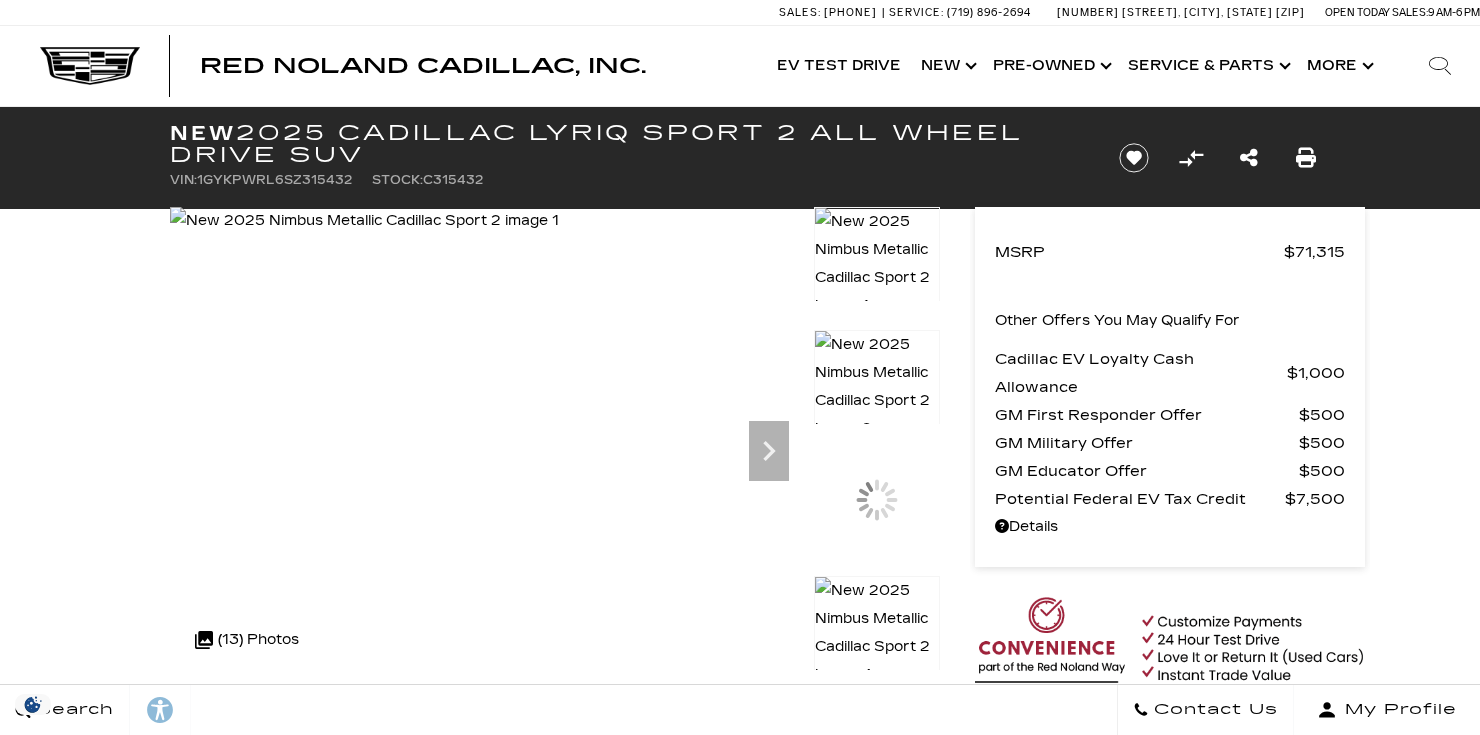scroll, scrollTop: 0, scrollLeft: 0, axis: both 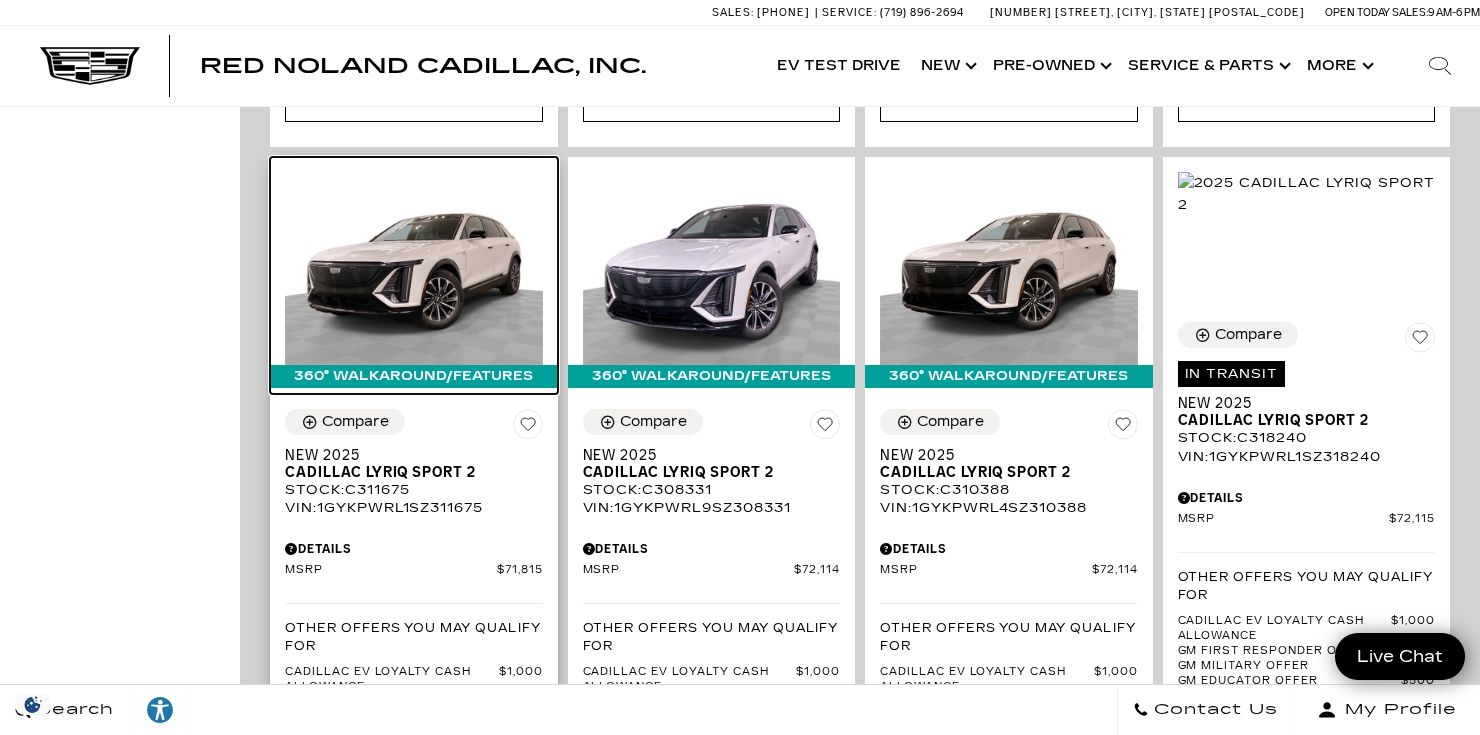 click at bounding box center [414, 268] 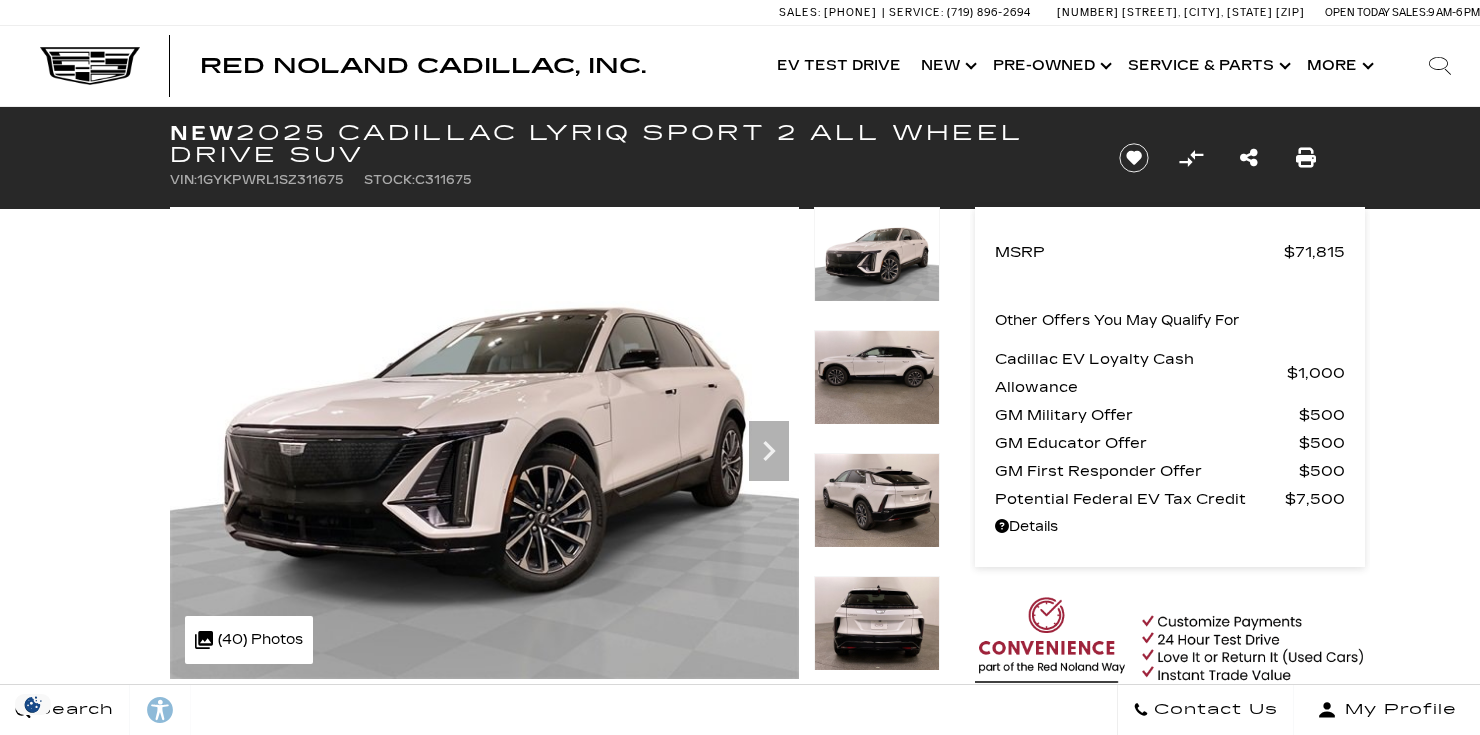scroll, scrollTop: 0, scrollLeft: 0, axis: both 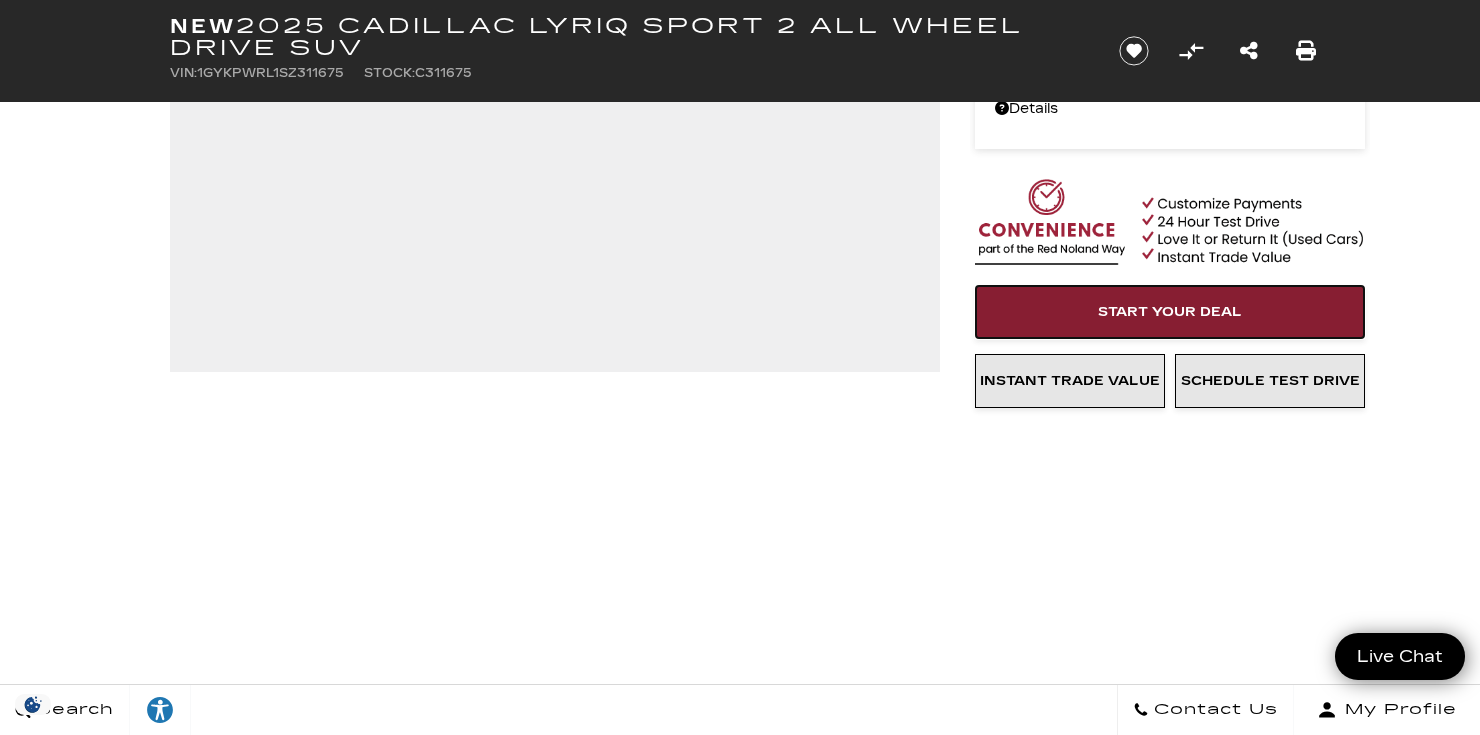click on "Start Your Deal" at bounding box center [1170, 312] 